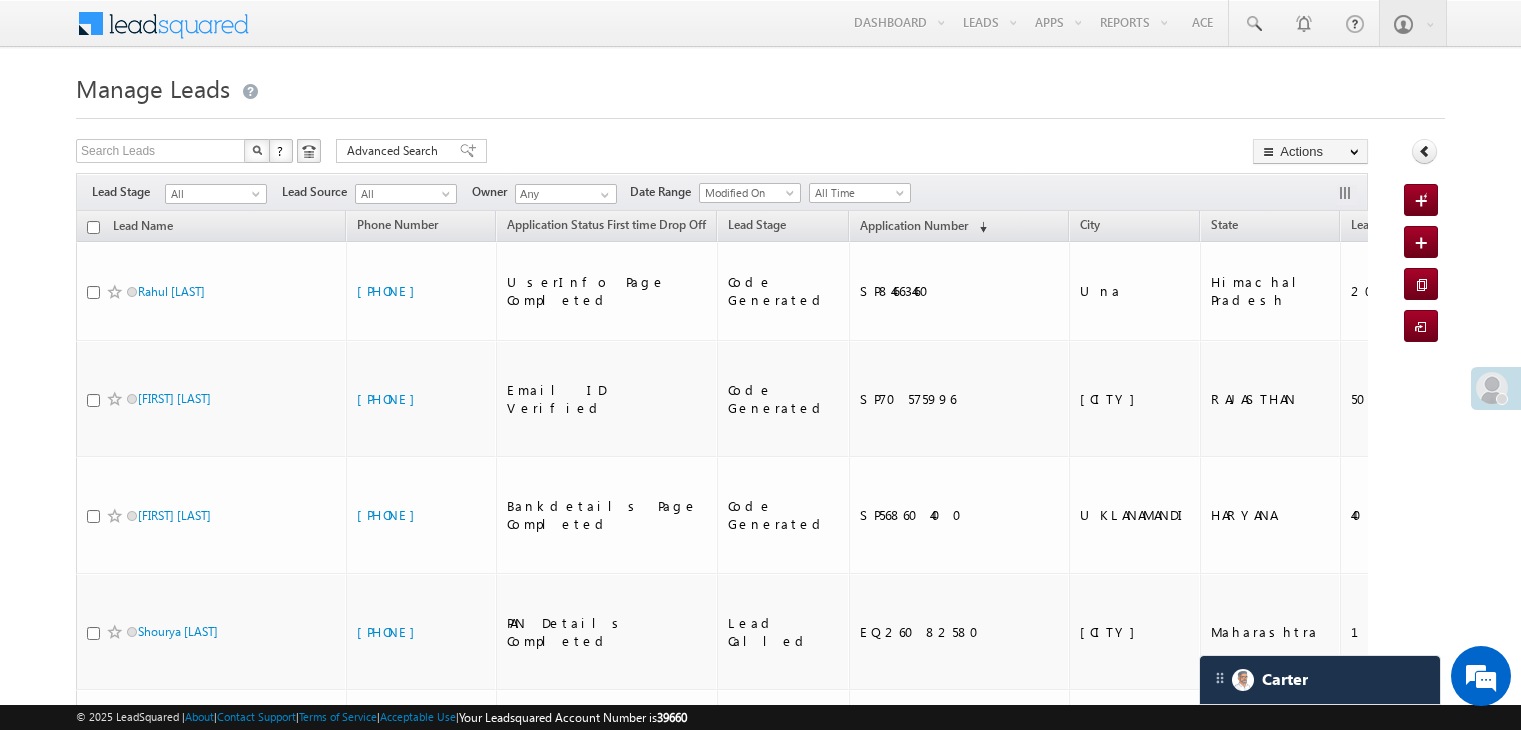 scroll, scrollTop: 0, scrollLeft: 0, axis: both 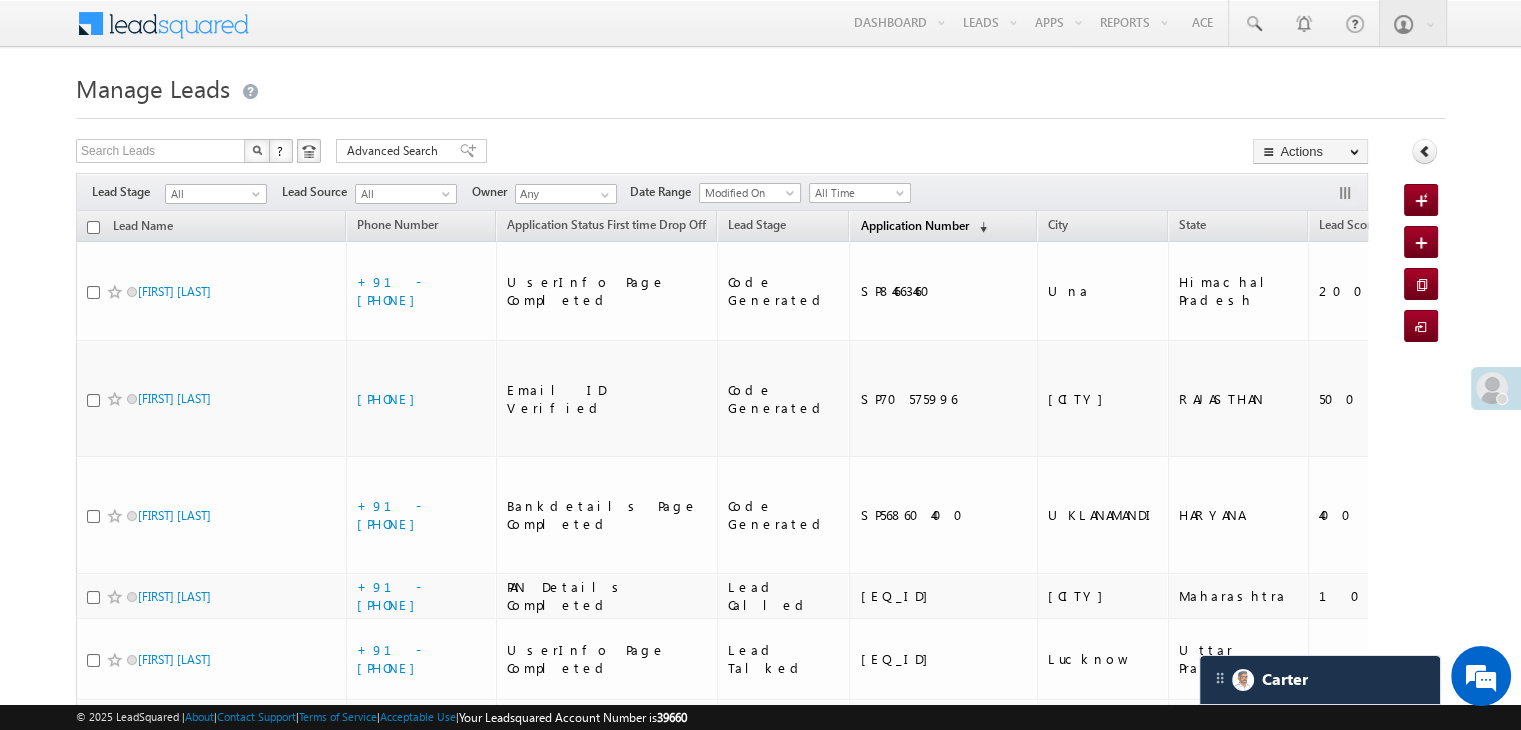 click on "Application Number" at bounding box center (914, 225) 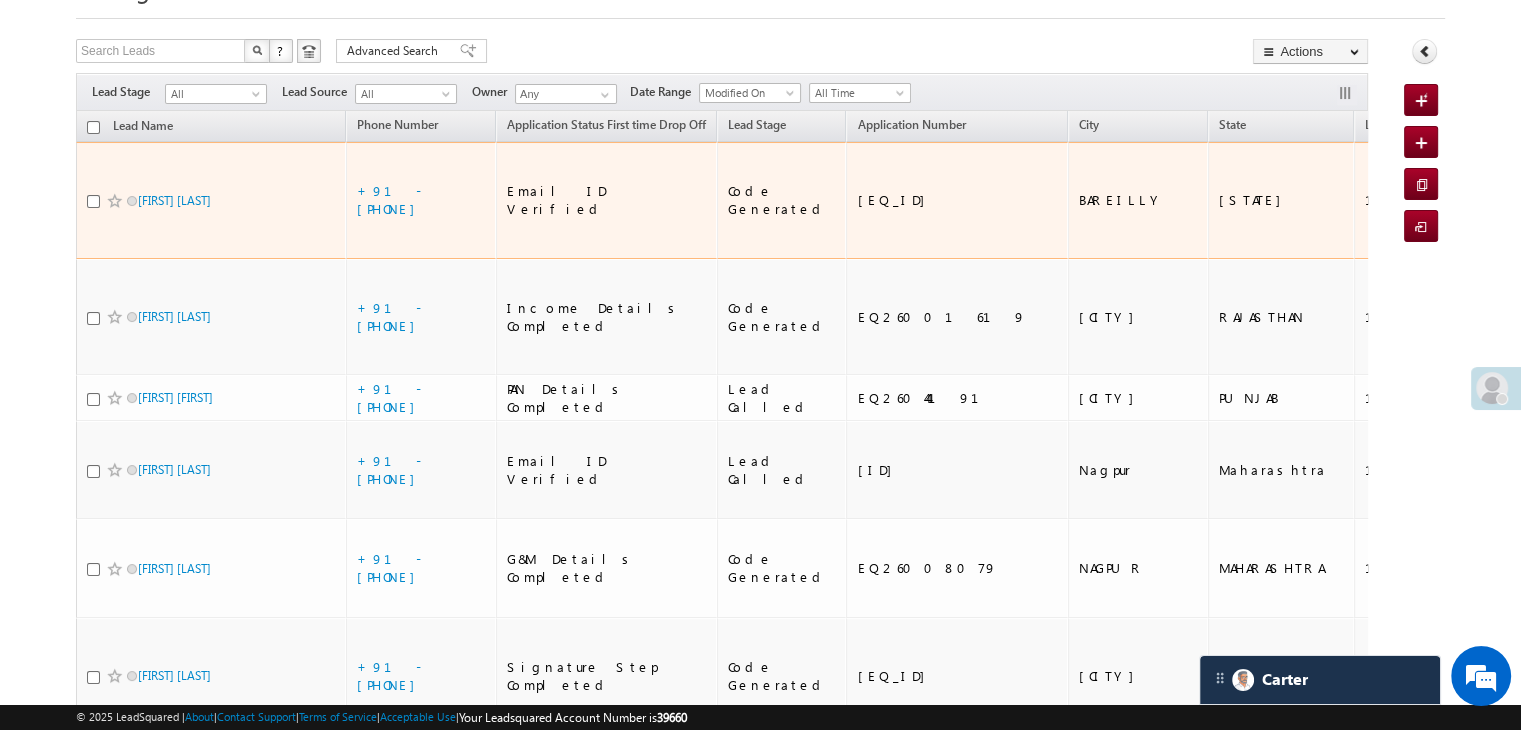scroll, scrollTop: 0, scrollLeft: 0, axis: both 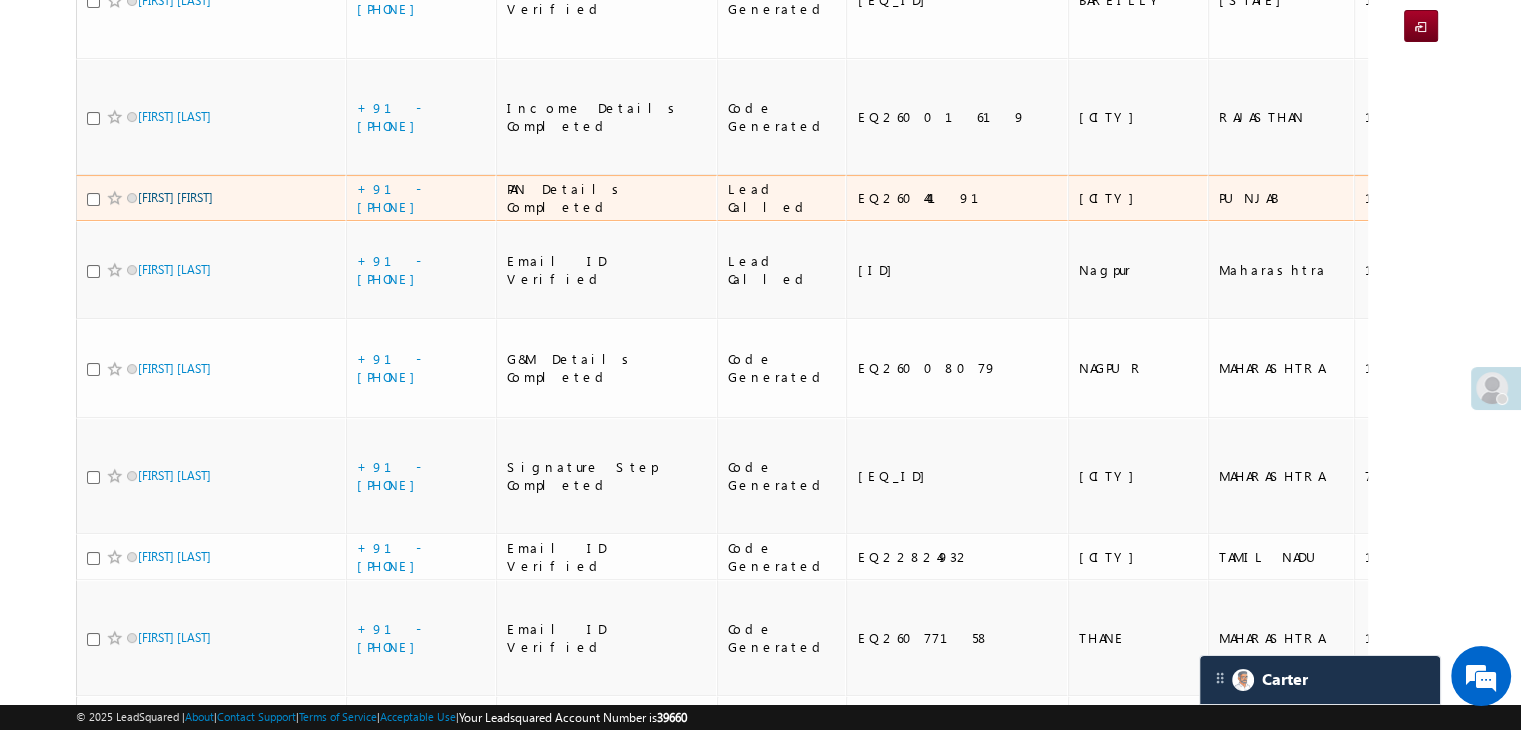 click on "Om parkash Om parkash" at bounding box center [175, 197] 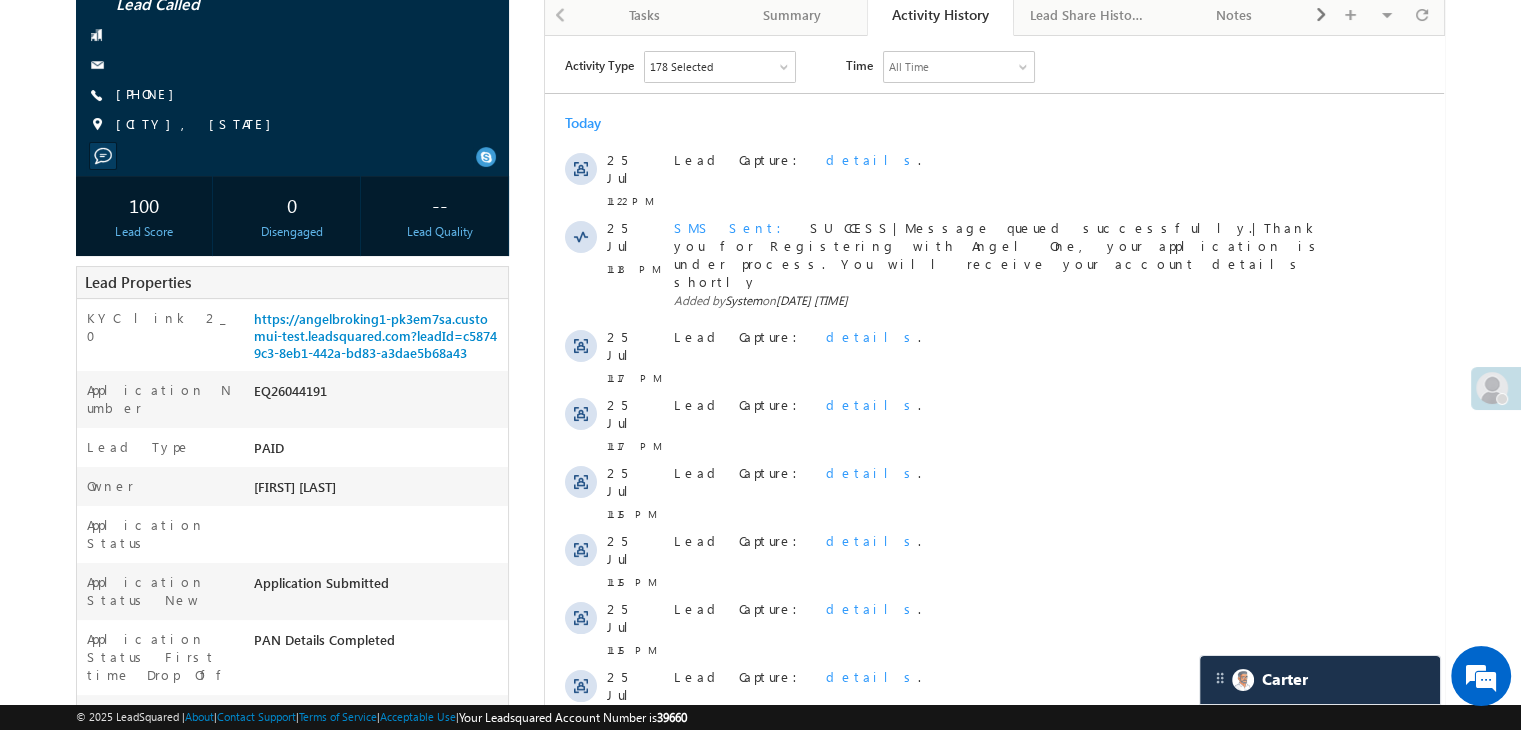 scroll, scrollTop: 200, scrollLeft: 0, axis: vertical 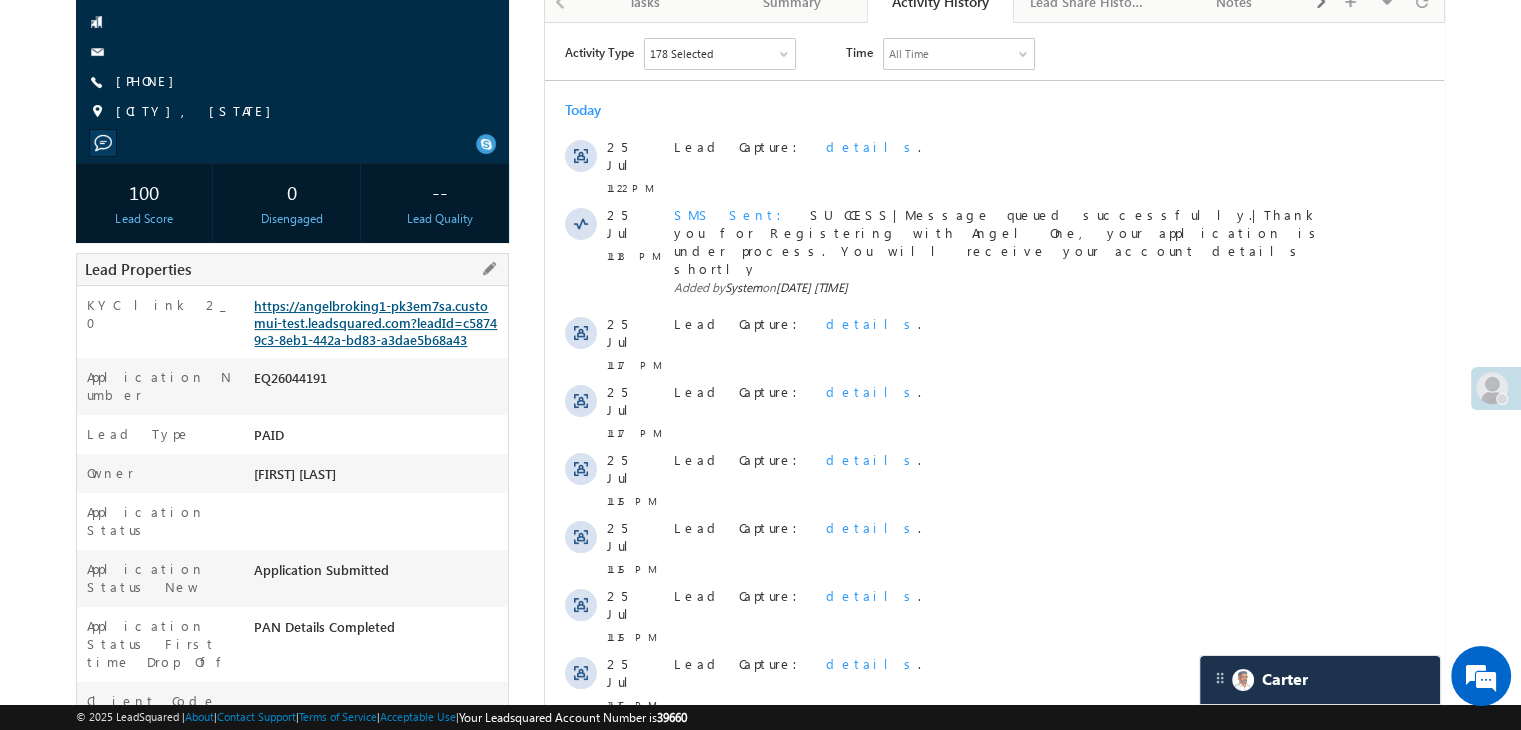 click on "https://angelbroking1-pk3em7sa.customui-test.leadsquared.com?leadId=c58749c3-8eb1-442a-bd83-a3dae5b68a43" at bounding box center [375, 322] 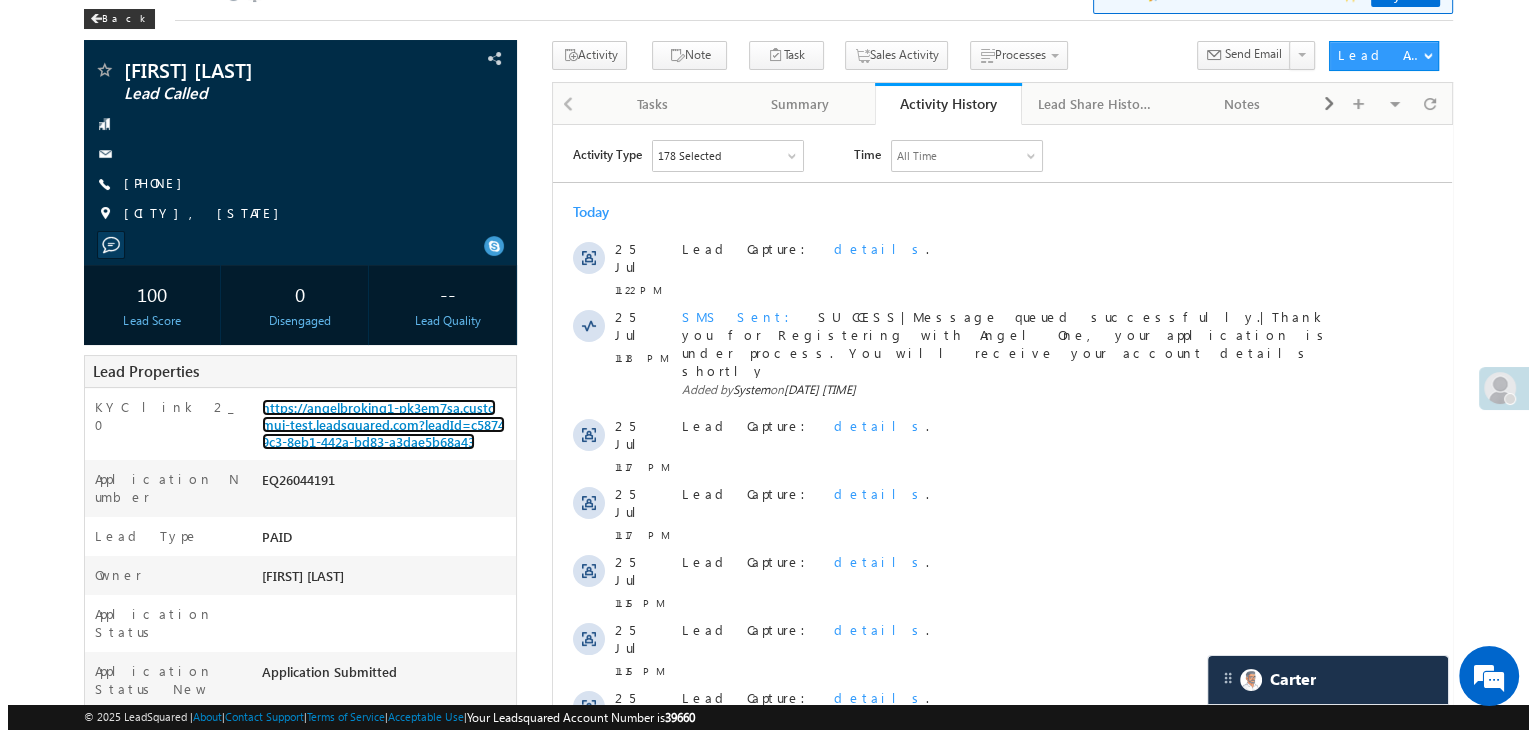 scroll, scrollTop: 0, scrollLeft: 0, axis: both 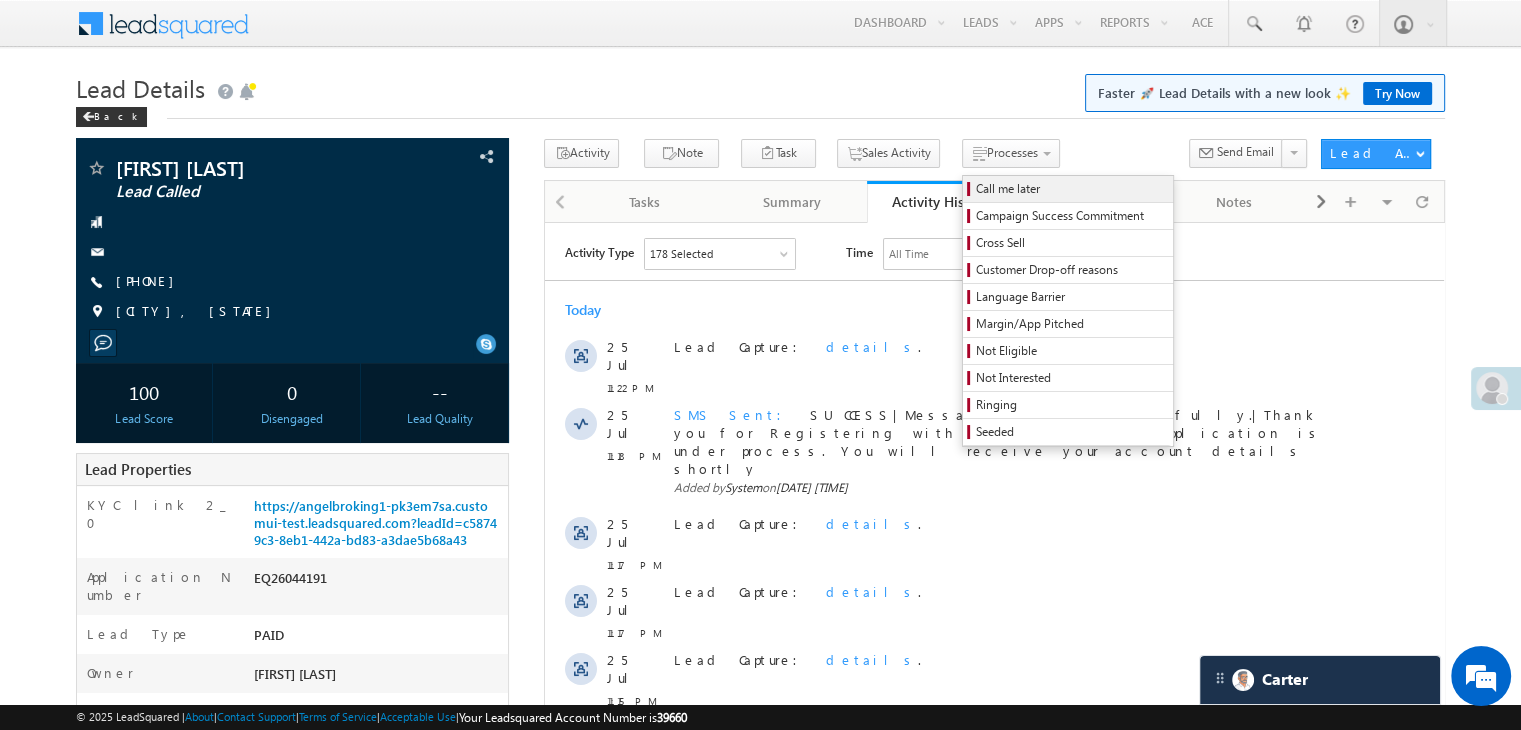 click on "Call me later" at bounding box center (1071, 189) 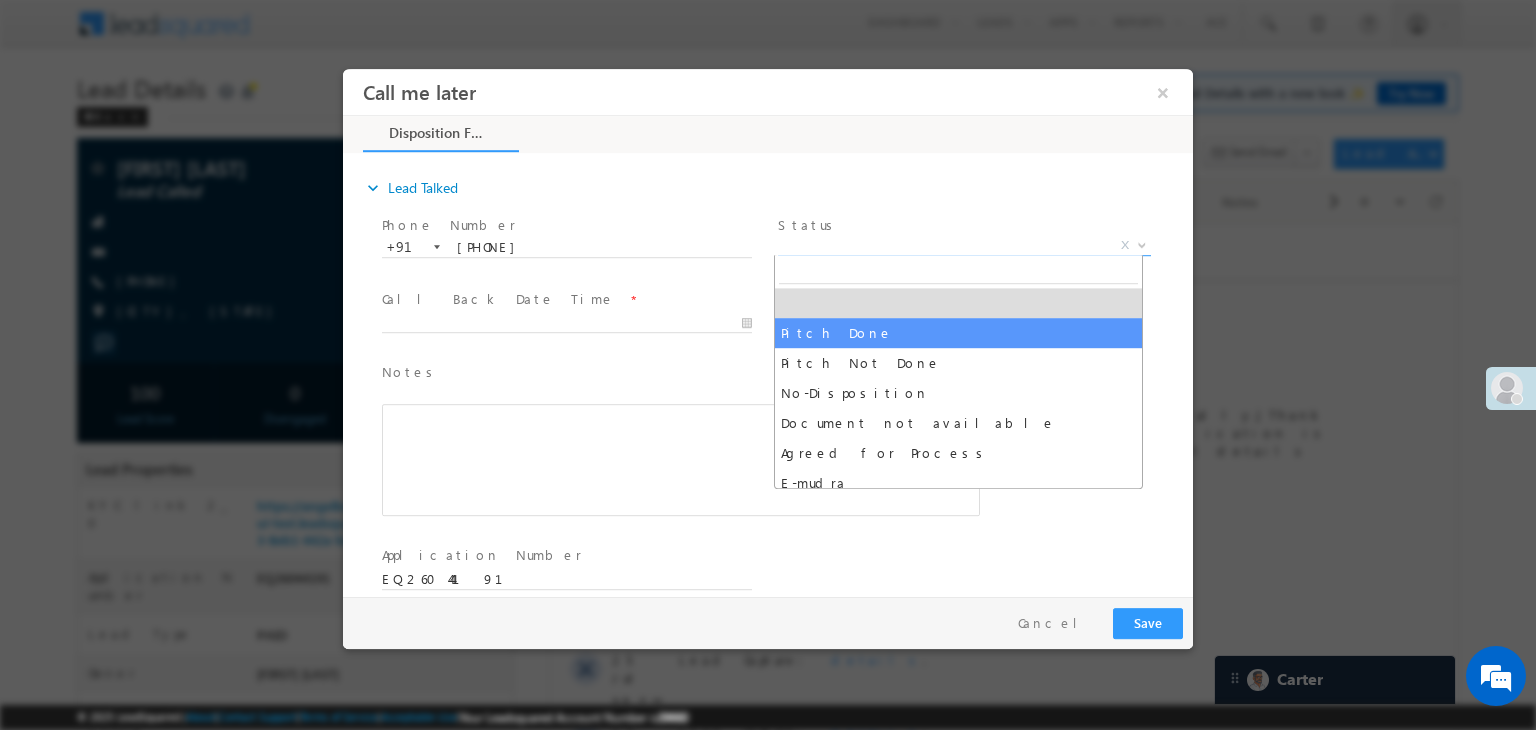 scroll, scrollTop: 0, scrollLeft: 0, axis: both 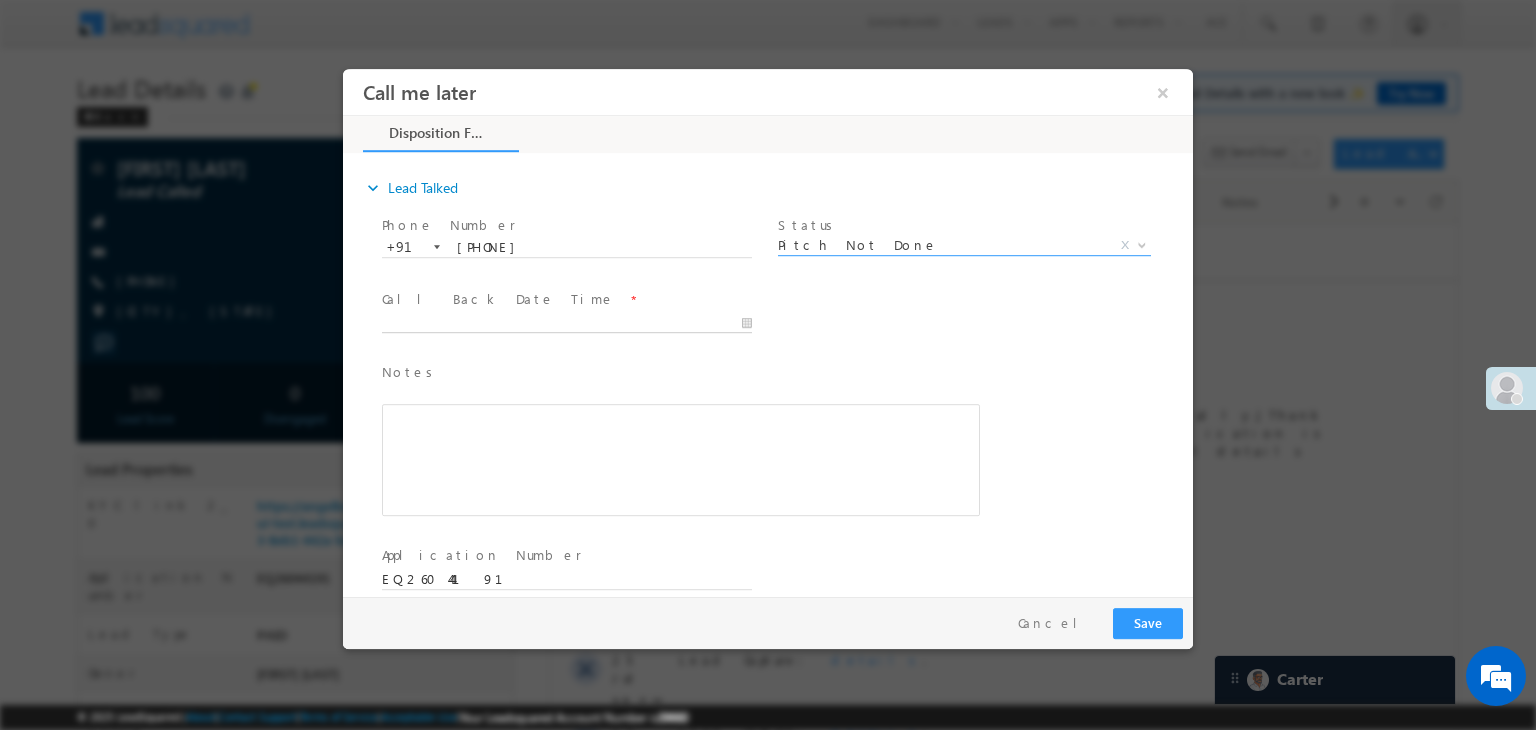 type on "07/25/25 11:47 PM" 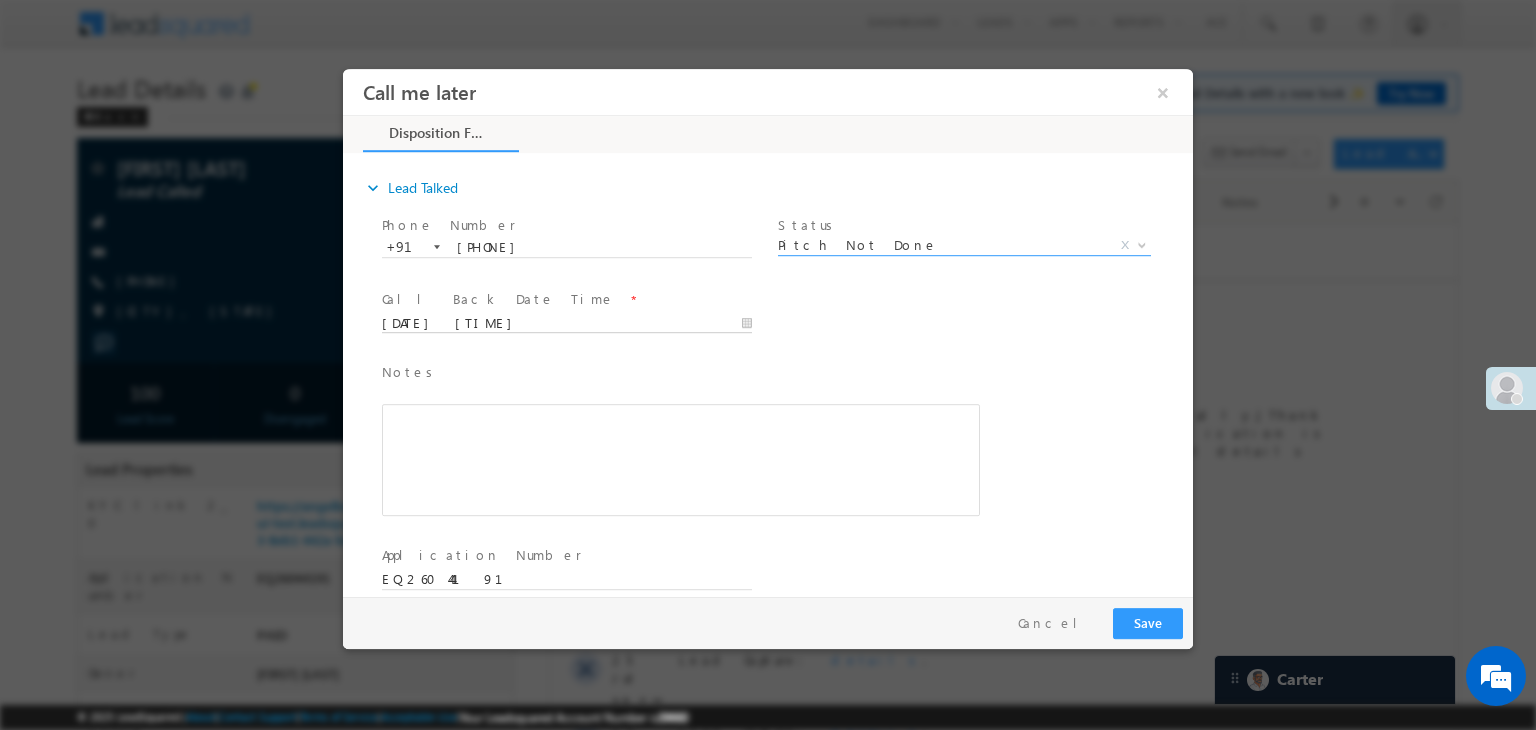 click on "07/25/25 11:47 PM" at bounding box center [567, 324] 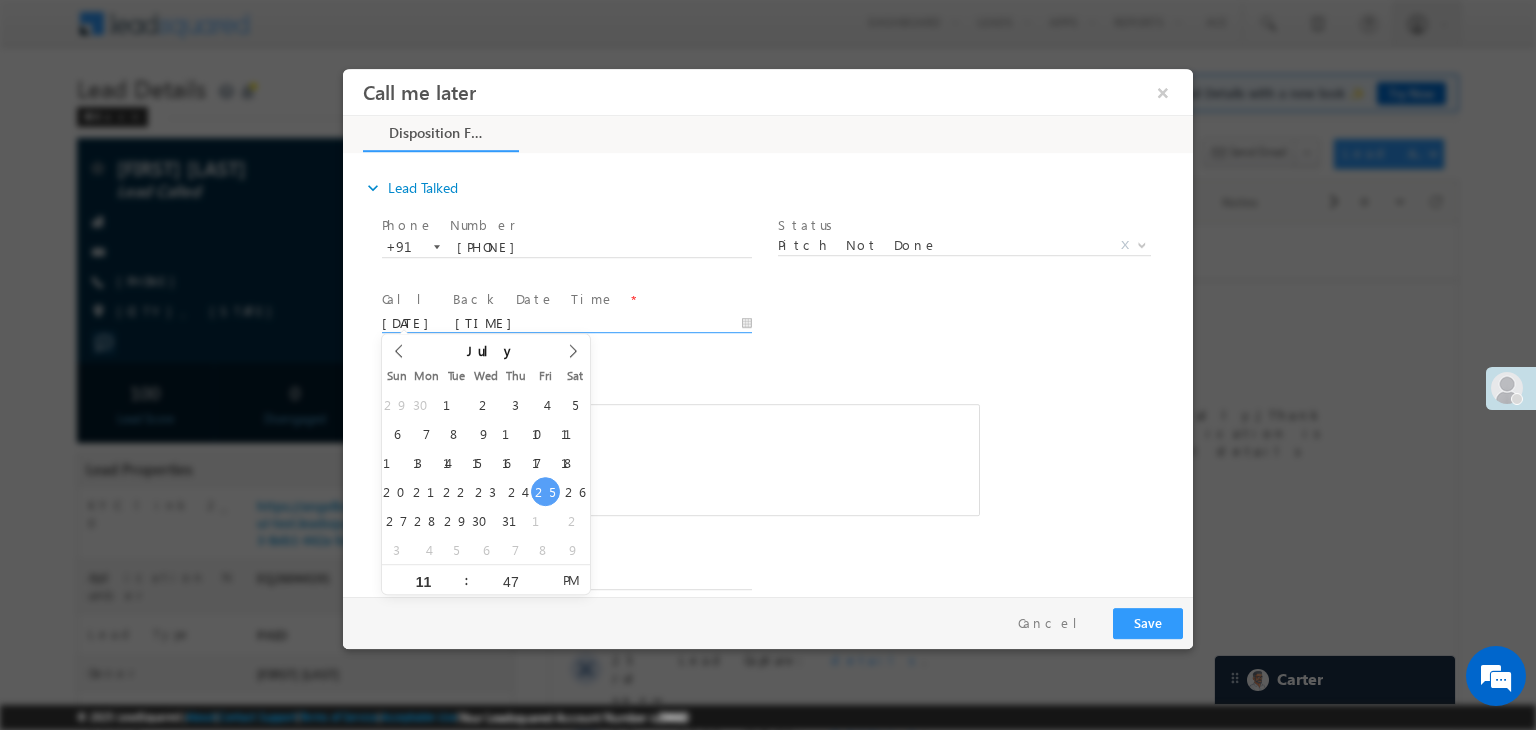 click on "Notes
*
Editor toolbars Basic Styles   Bold   Italic   Underline Paragraph   Insert/Remove Numbered List   Insert/Remove Bulleted List expandable   More Options Press ALT 0 for help" at bounding box center (785, 449) 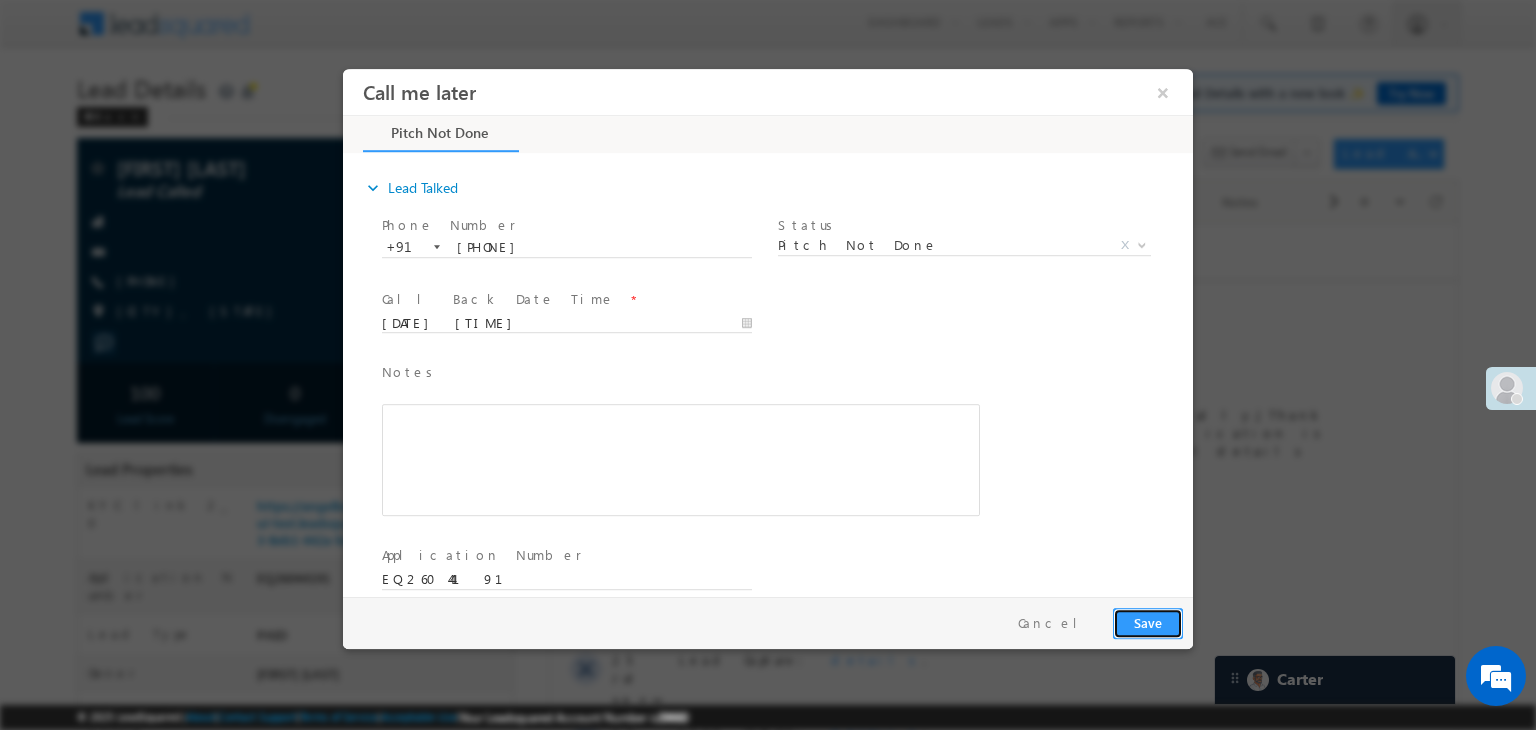 click on "Save" at bounding box center (1148, 623) 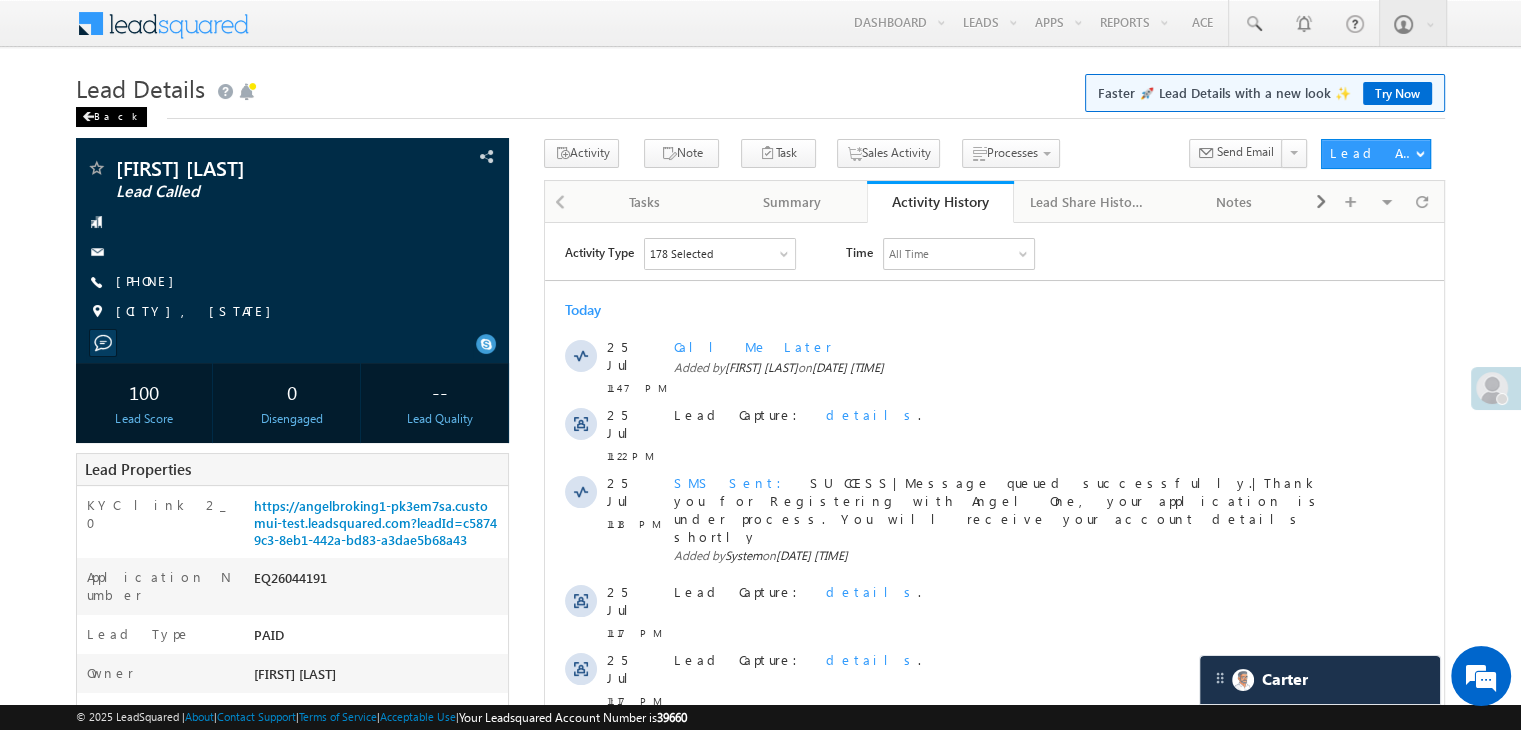click on "Back" at bounding box center [111, 117] 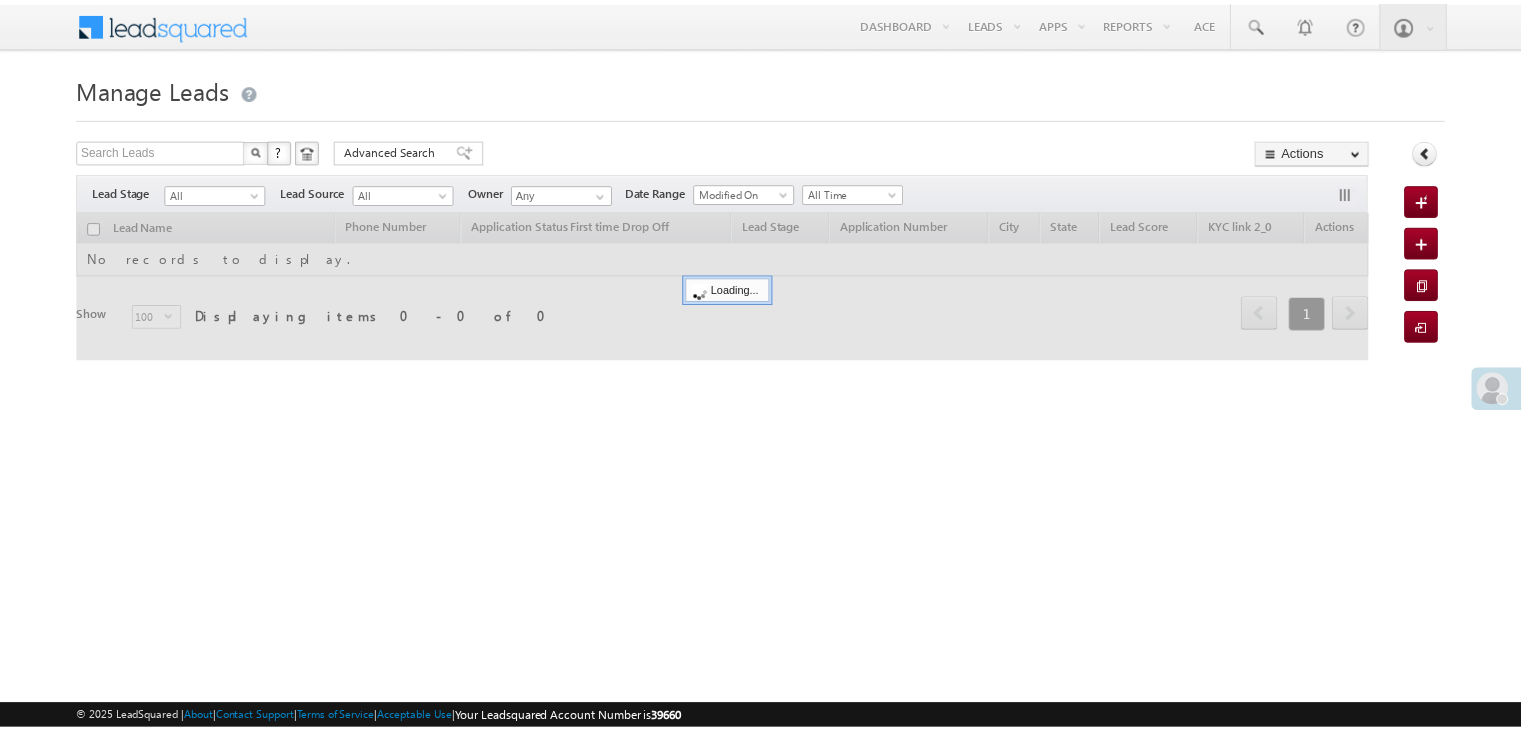 scroll, scrollTop: 0, scrollLeft: 0, axis: both 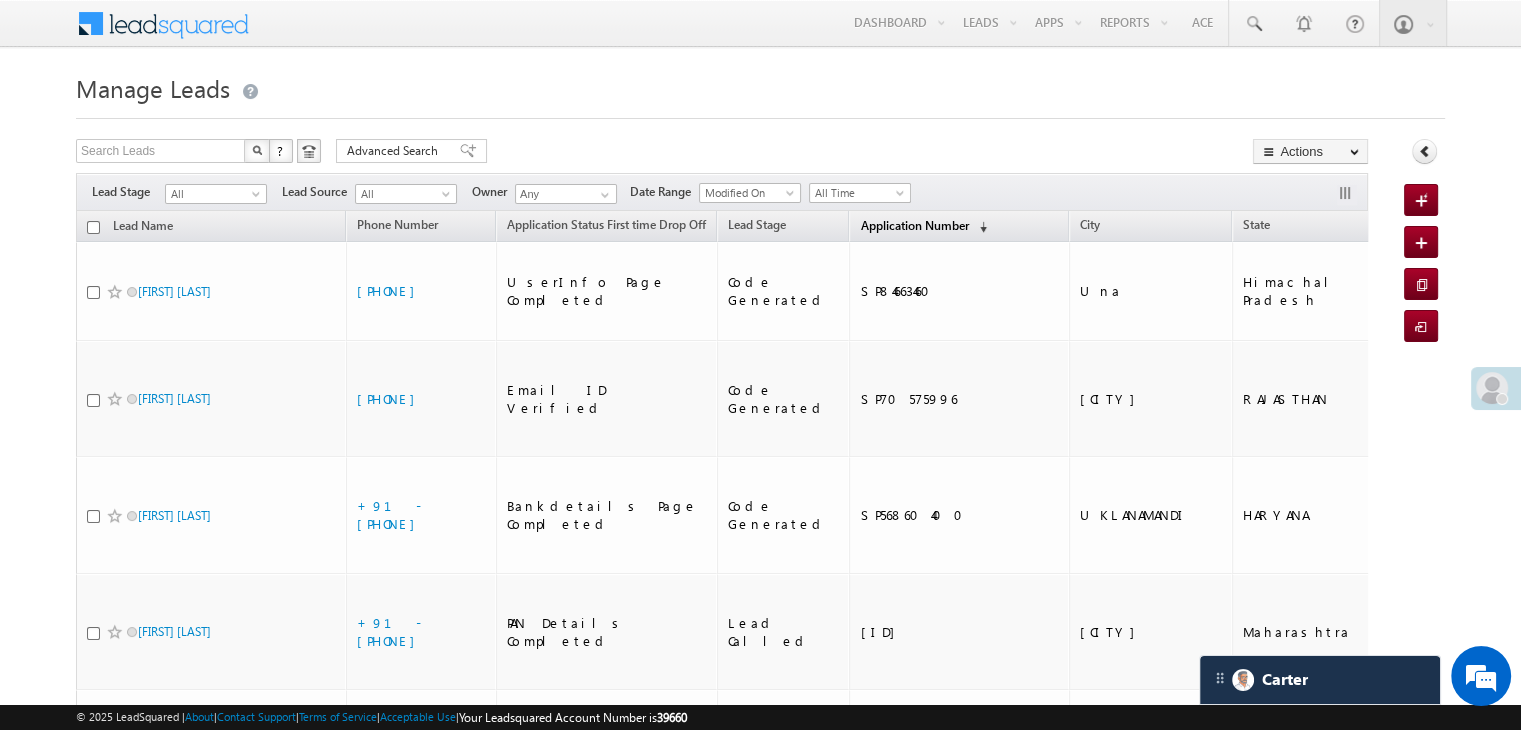 click on "Application Number" at bounding box center [914, 225] 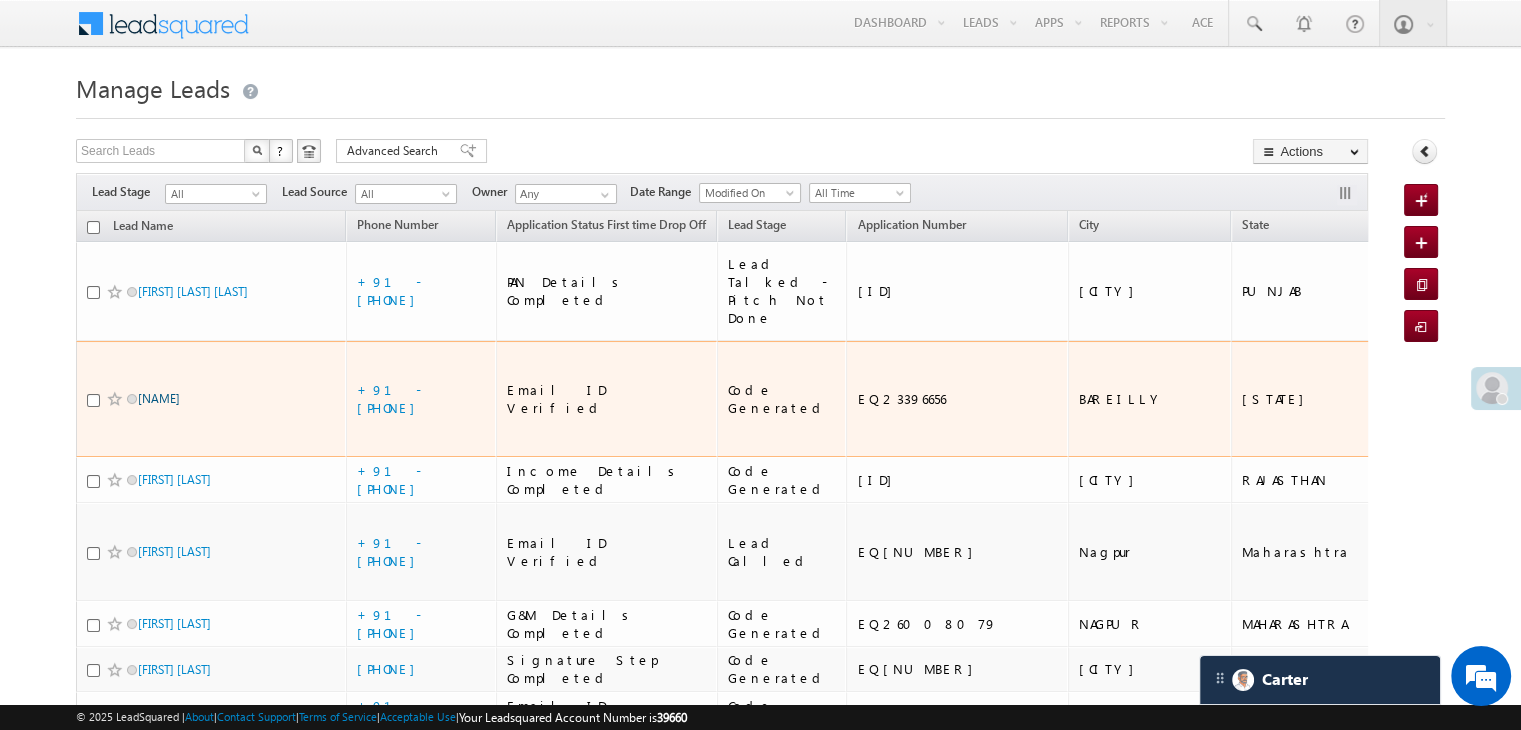 click on "Ekansh Jaiswal" at bounding box center [159, 398] 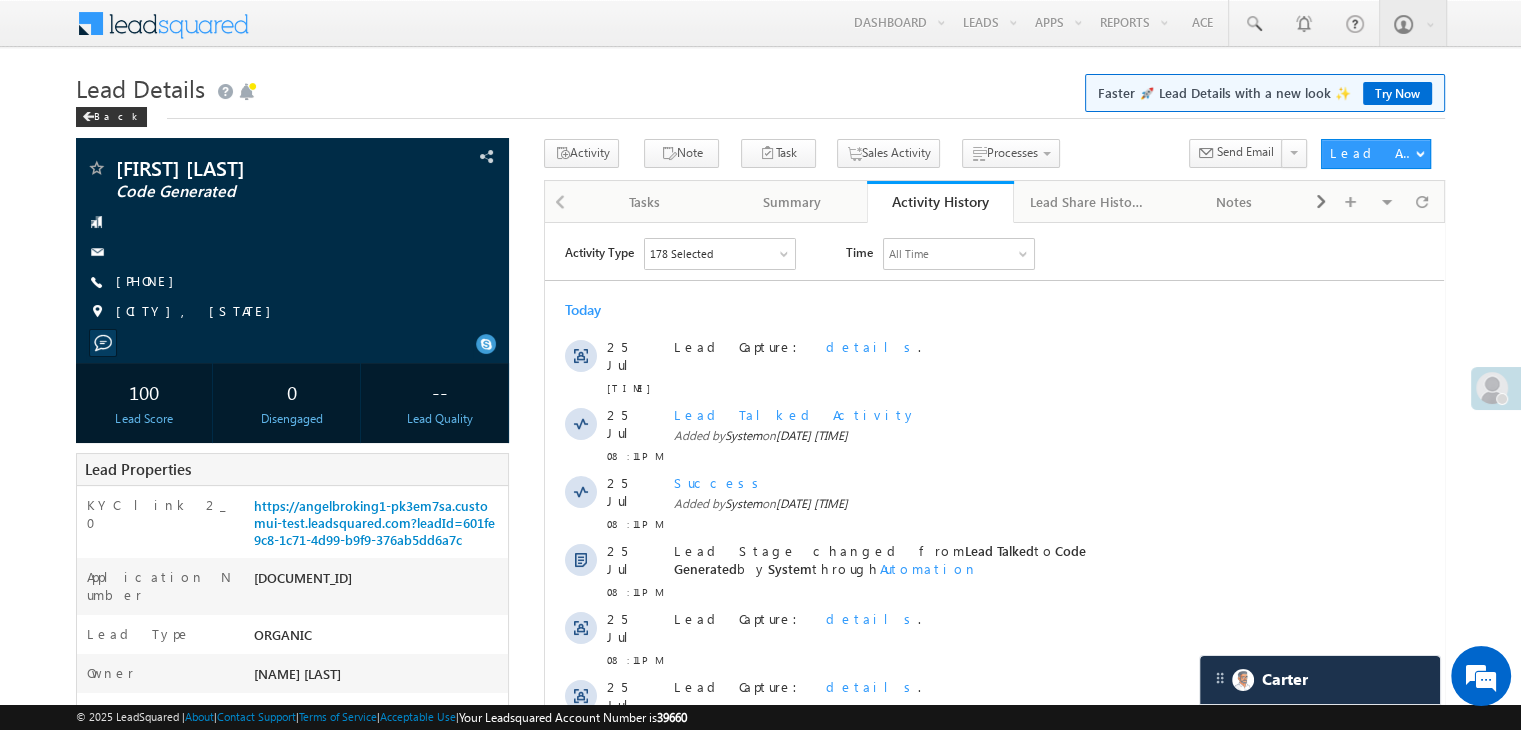 scroll, scrollTop: 400, scrollLeft: 0, axis: vertical 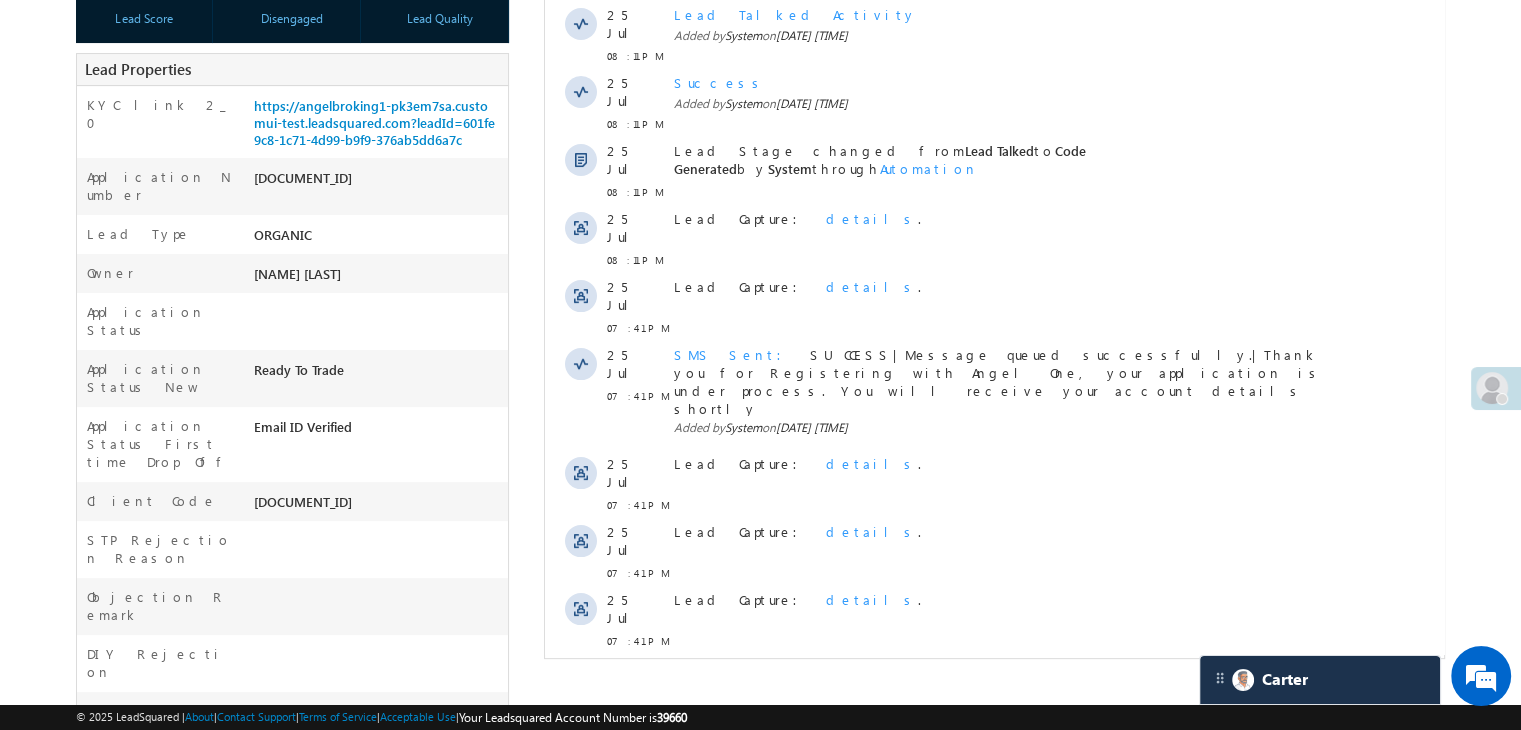 click on "Show More" at bounding box center (1004, 685) 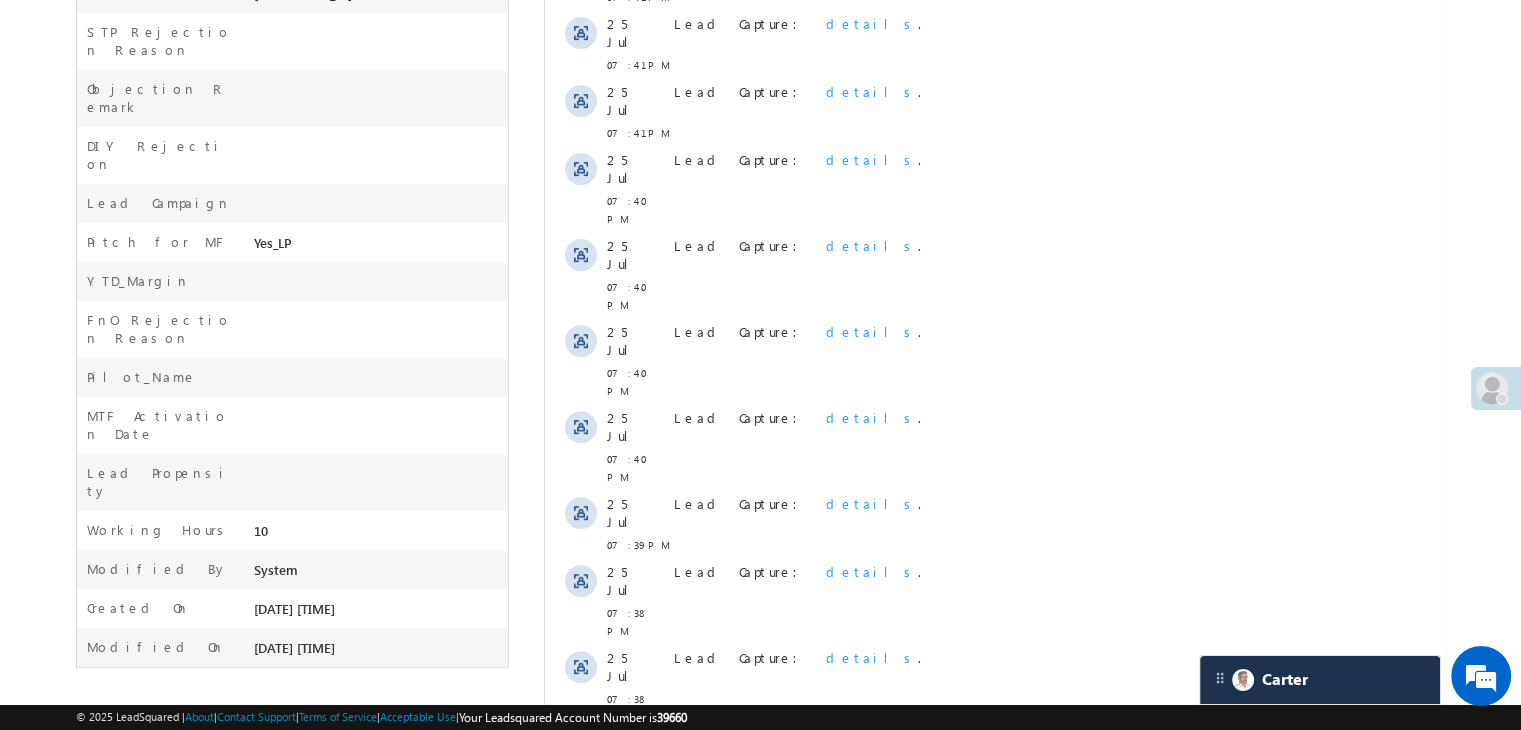 scroll, scrollTop: 1021, scrollLeft: 0, axis: vertical 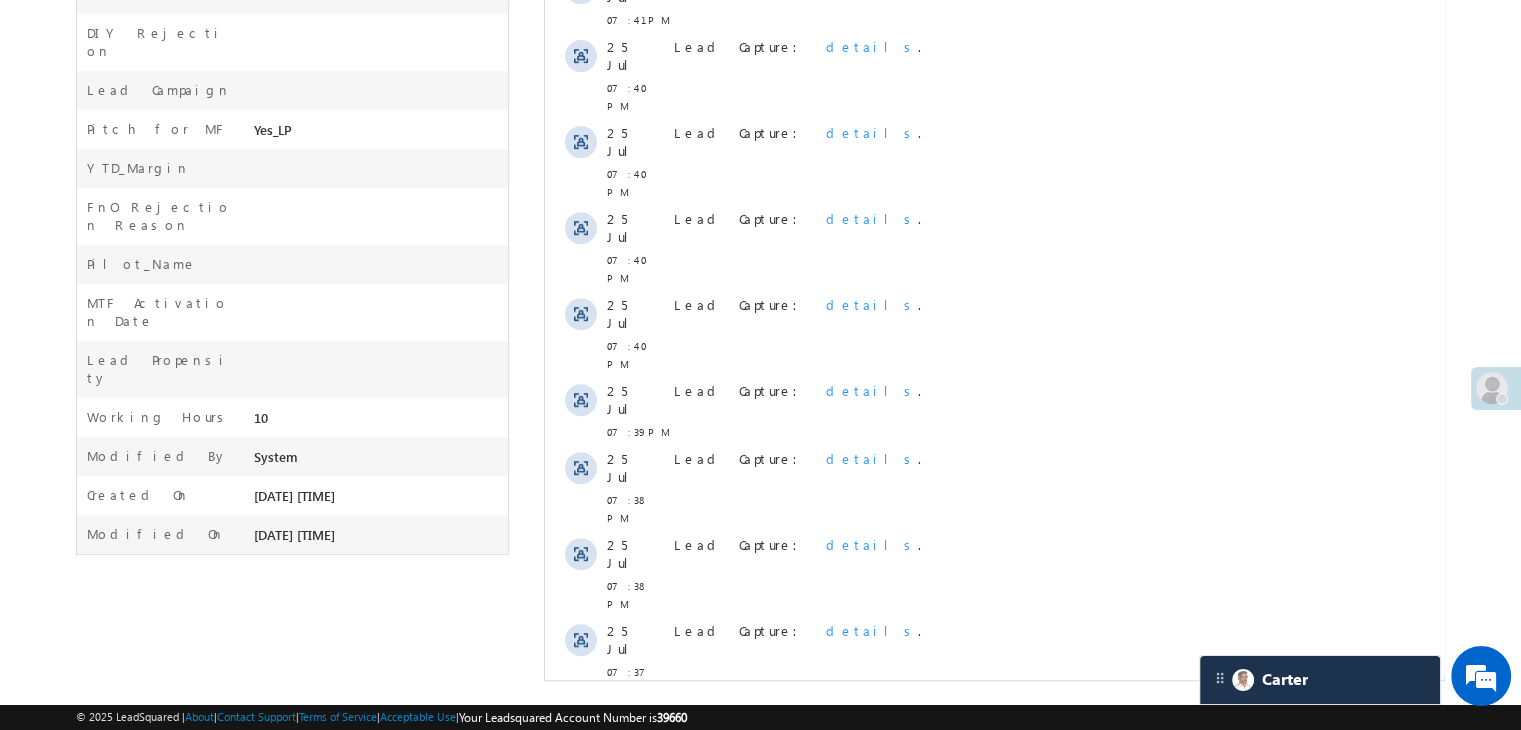click on "Show More" at bounding box center [1004, 949] 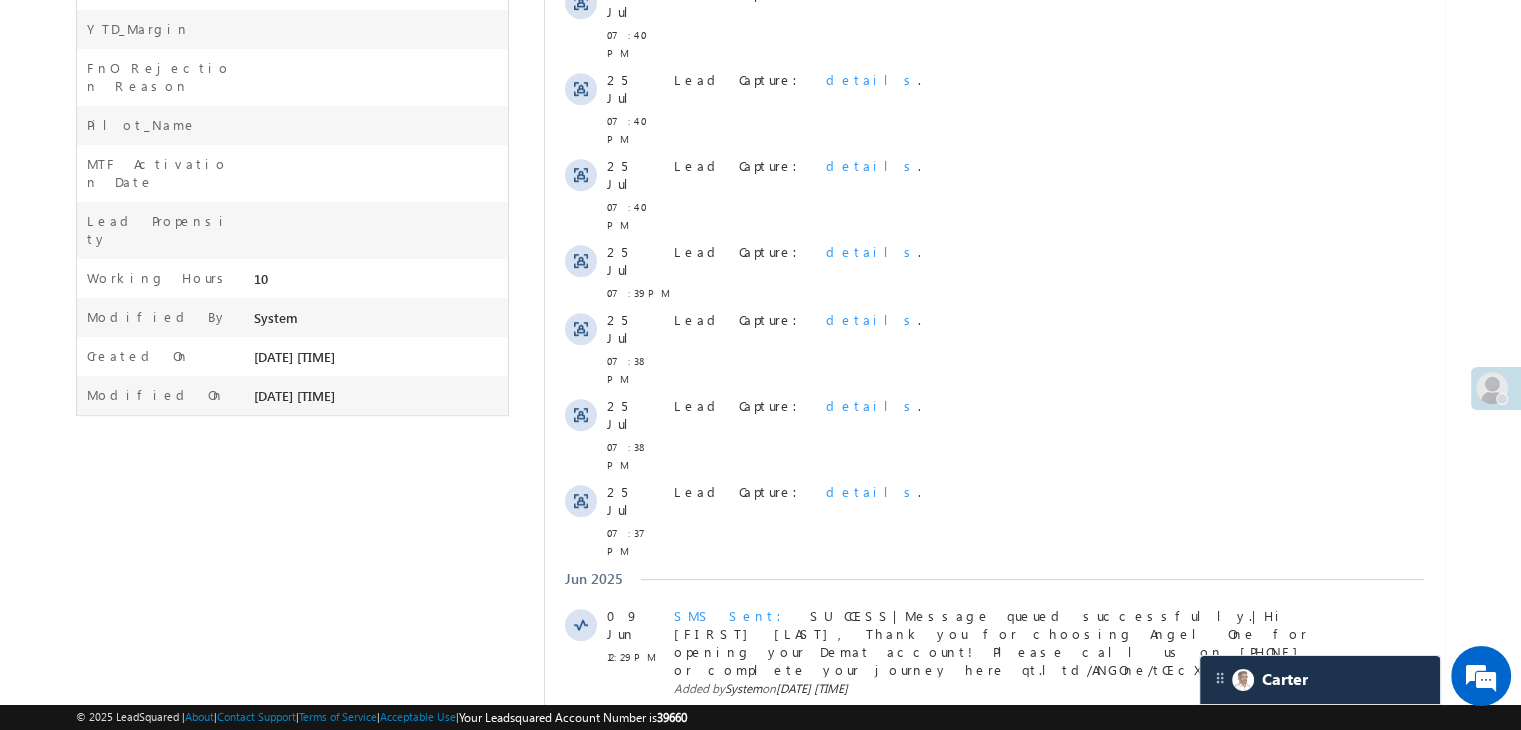 scroll, scrollTop: 1221, scrollLeft: 0, axis: vertical 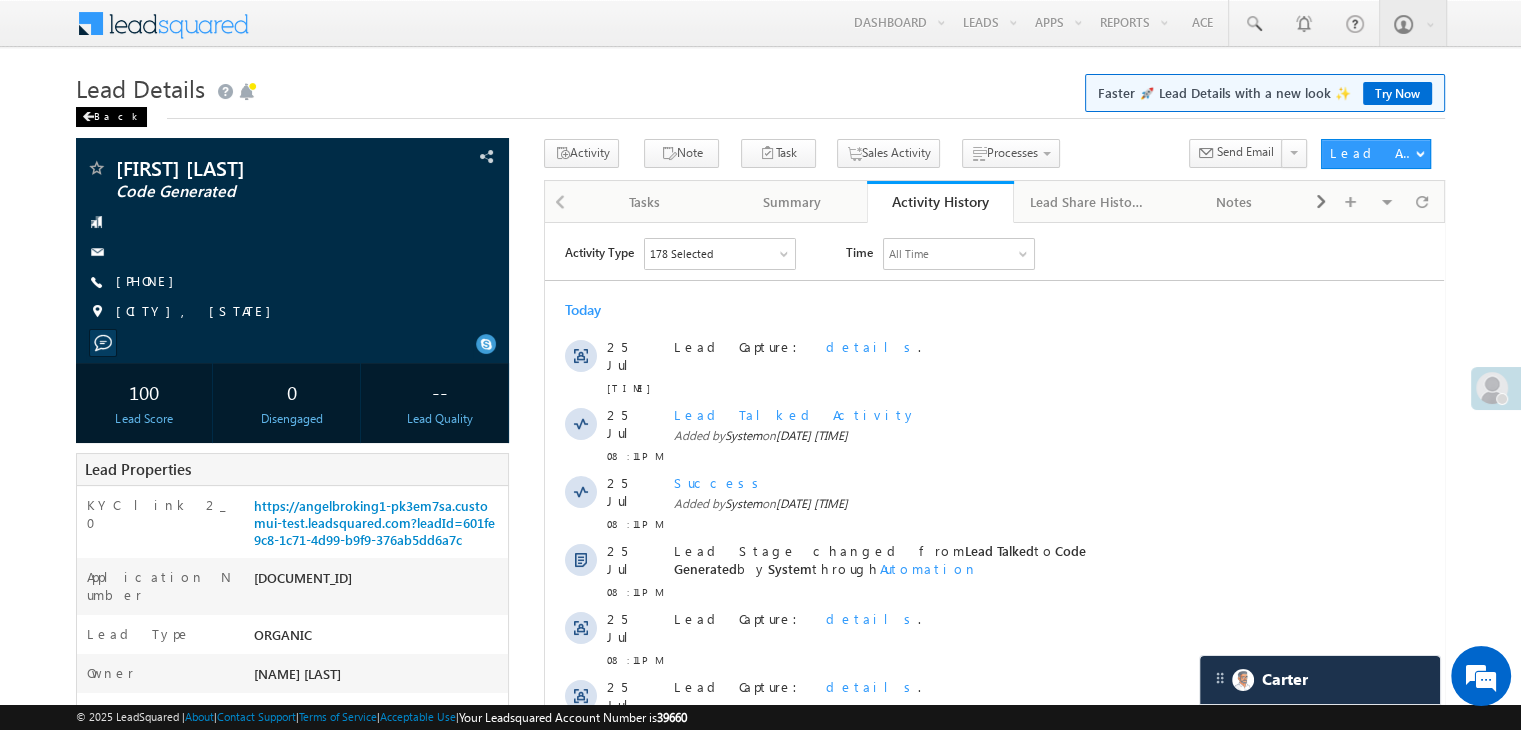 click on "Back" at bounding box center [111, 117] 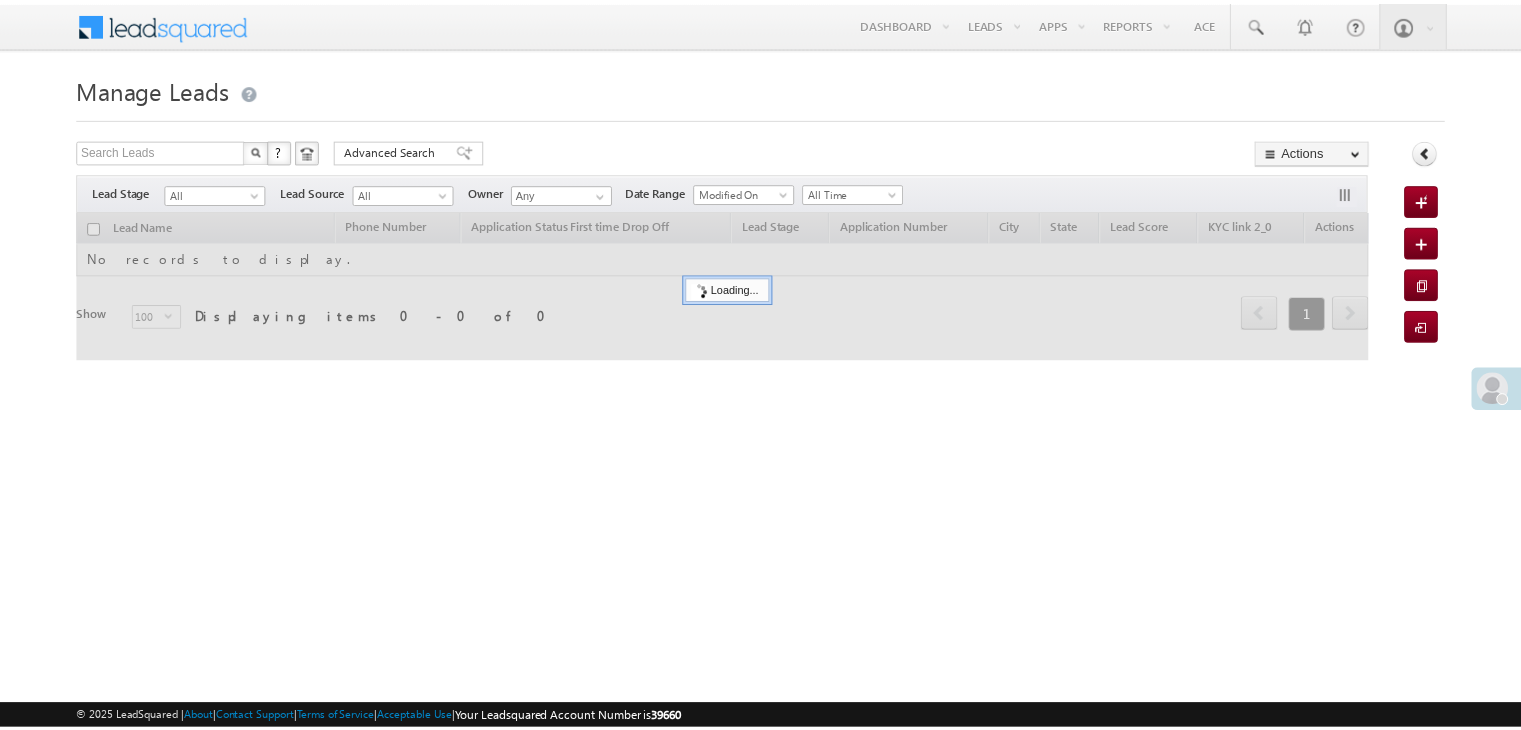 scroll, scrollTop: 0, scrollLeft: 0, axis: both 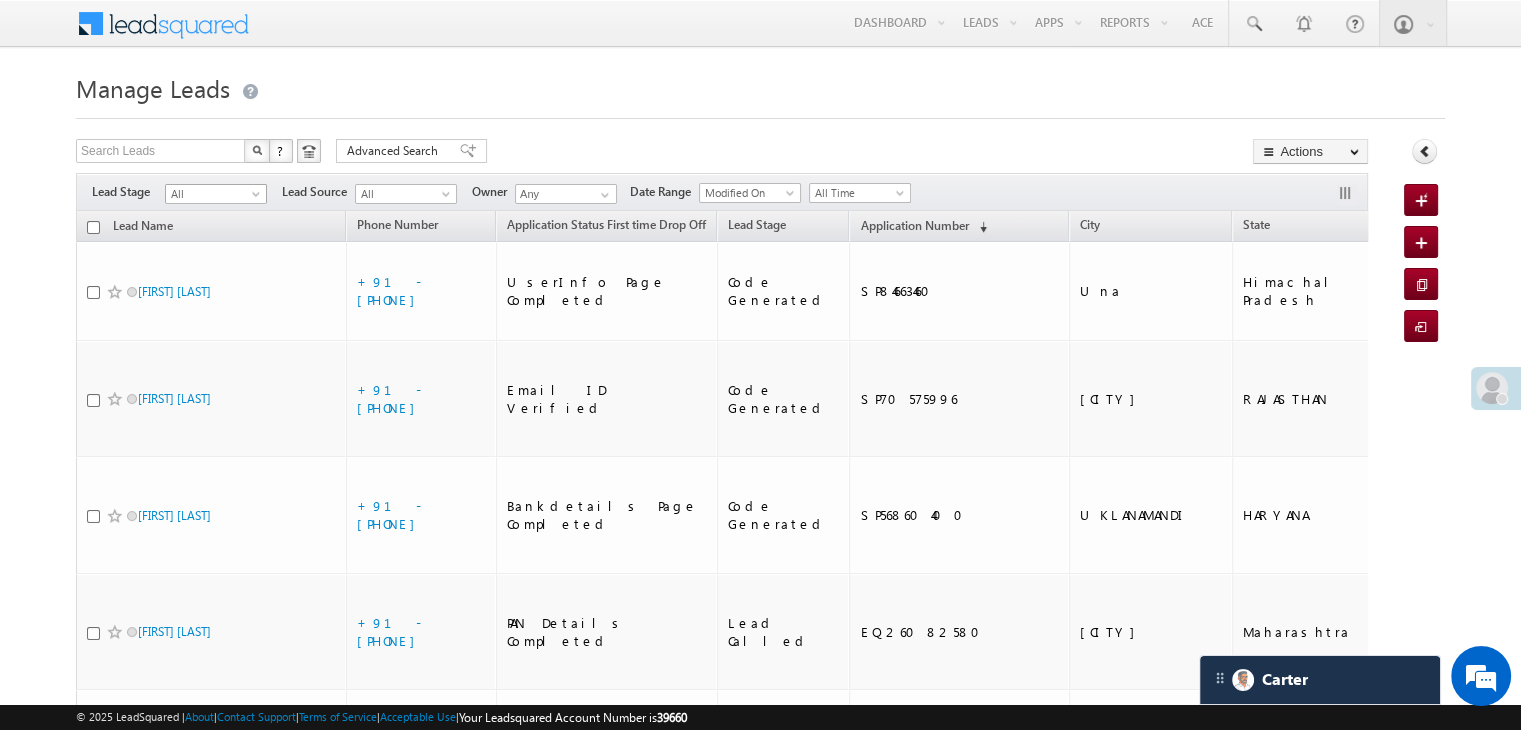 click at bounding box center [258, 198] 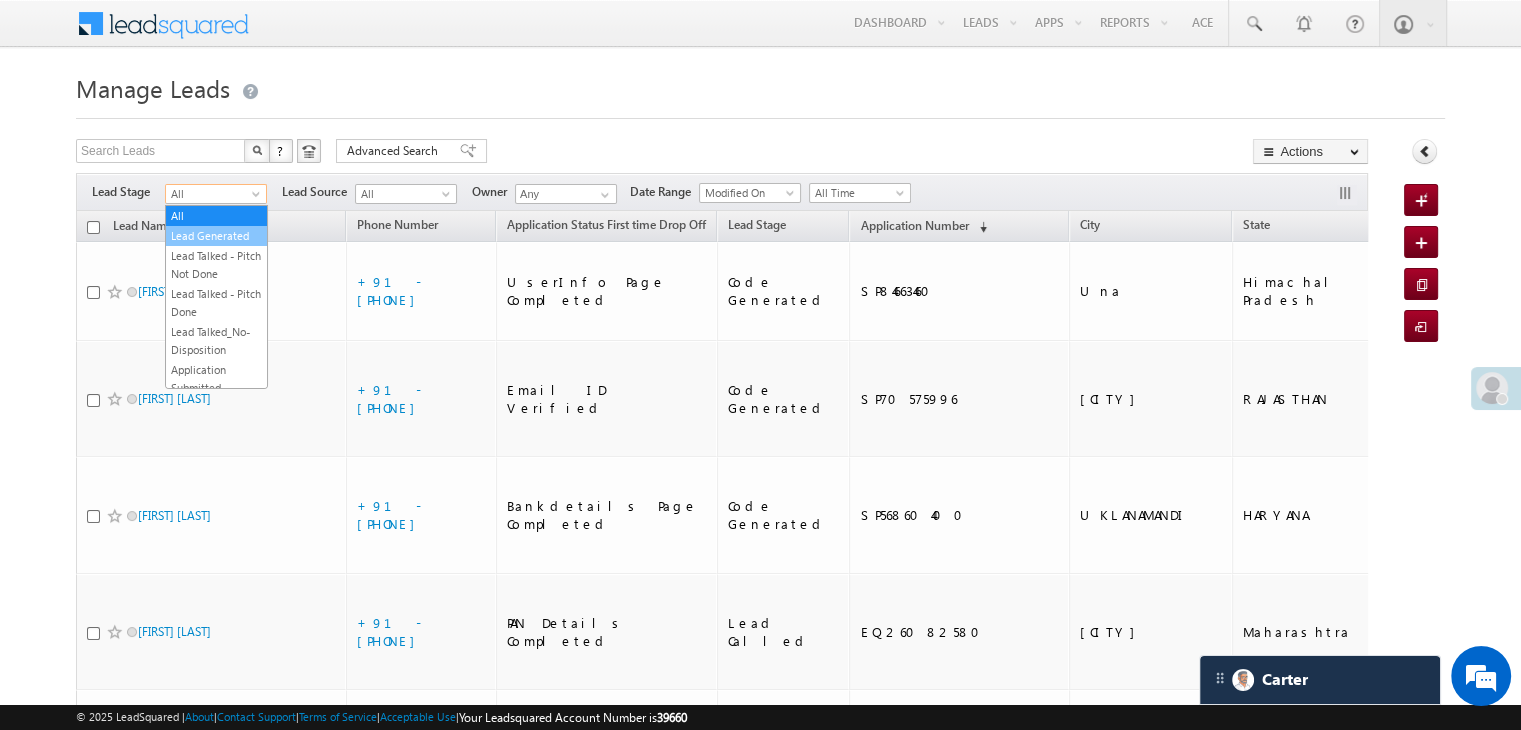 click on "Lead Generated" at bounding box center [216, 236] 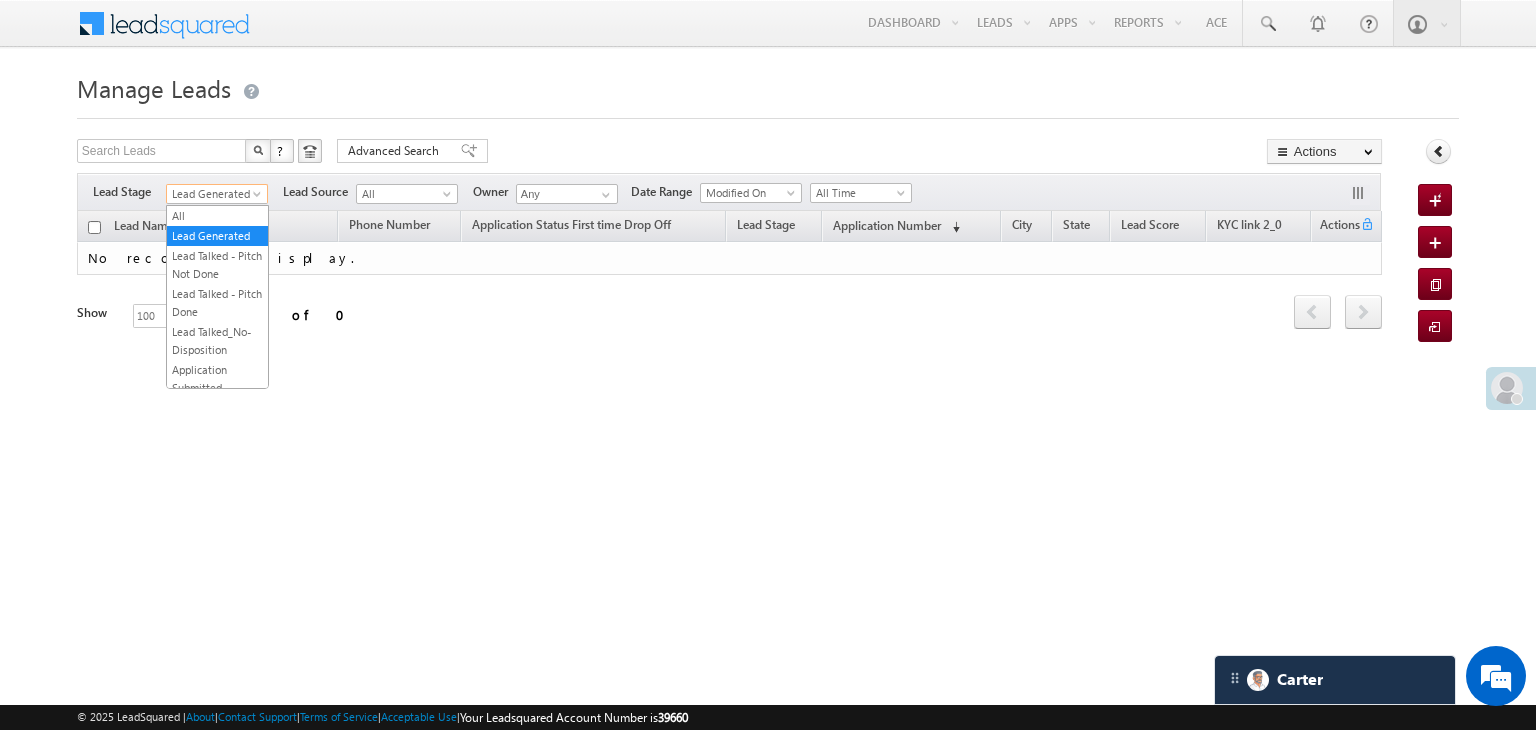 click on "Lead Generated" at bounding box center (214, 194) 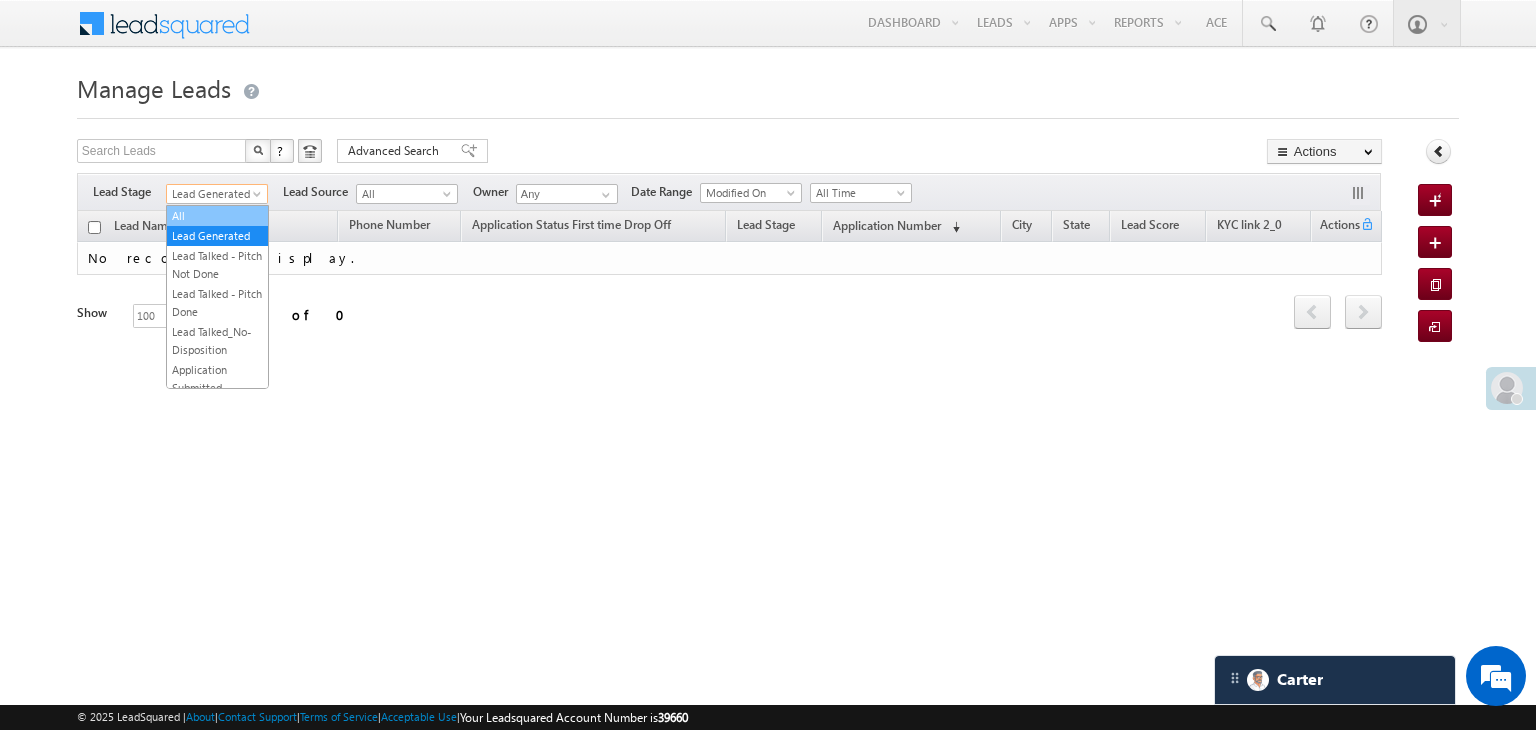 click on "All" at bounding box center [217, 216] 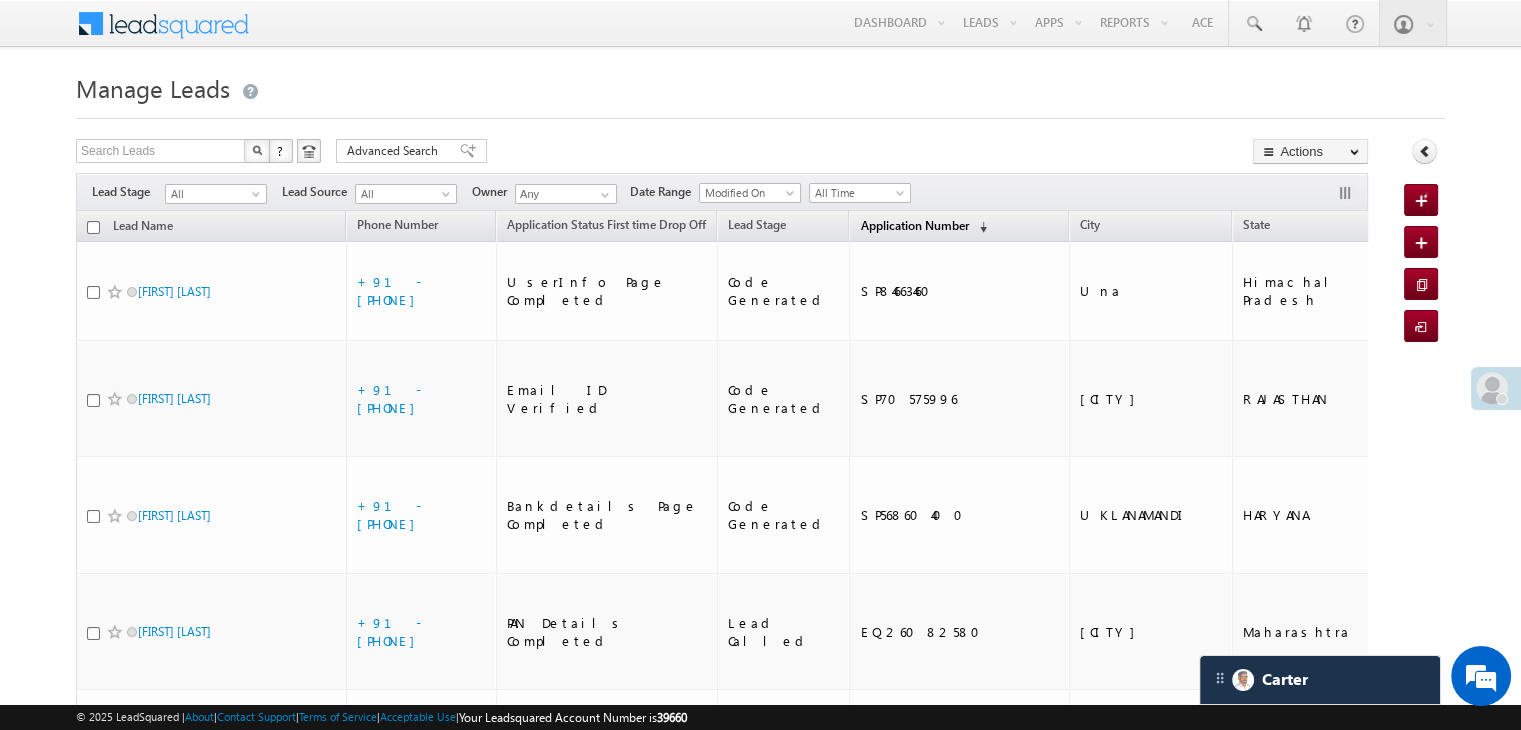 click on "Application Number" at bounding box center (914, 225) 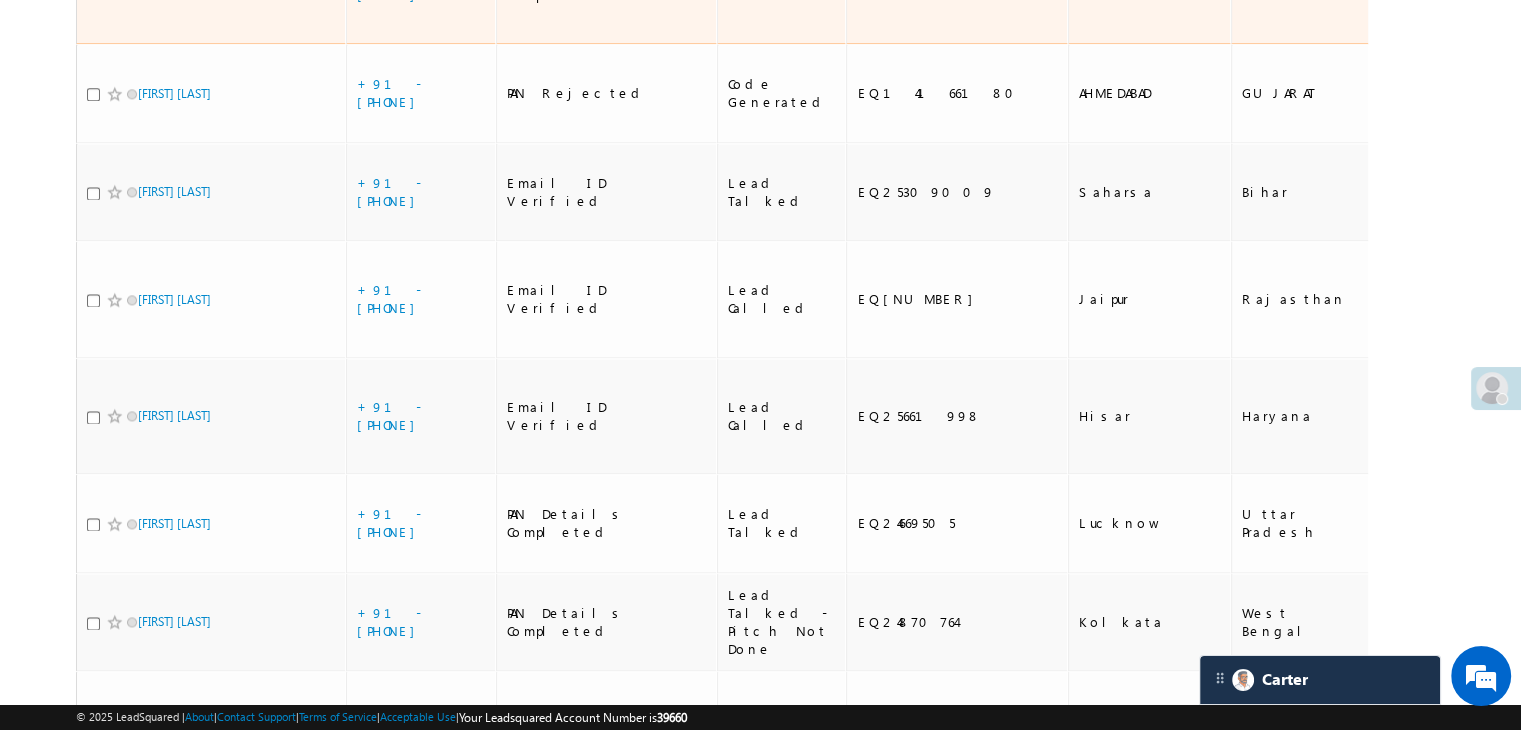 scroll, scrollTop: 2700, scrollLeft: 0, axis: vertical 